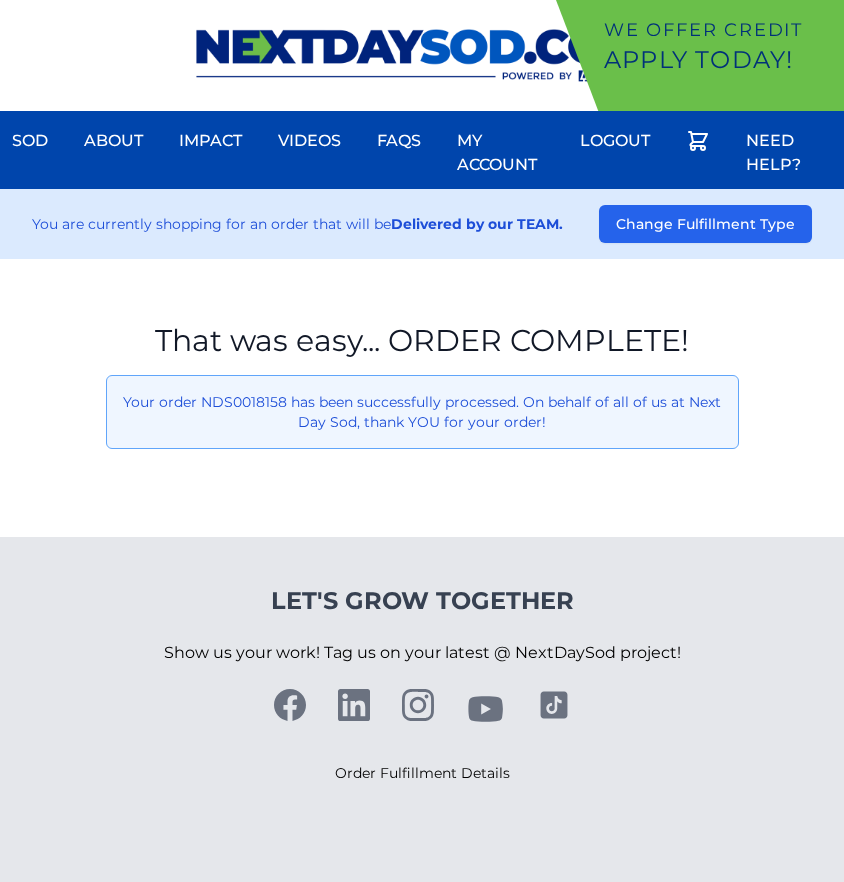 scroll, scrollTop: 0, scrollLeft: 0, axis: both 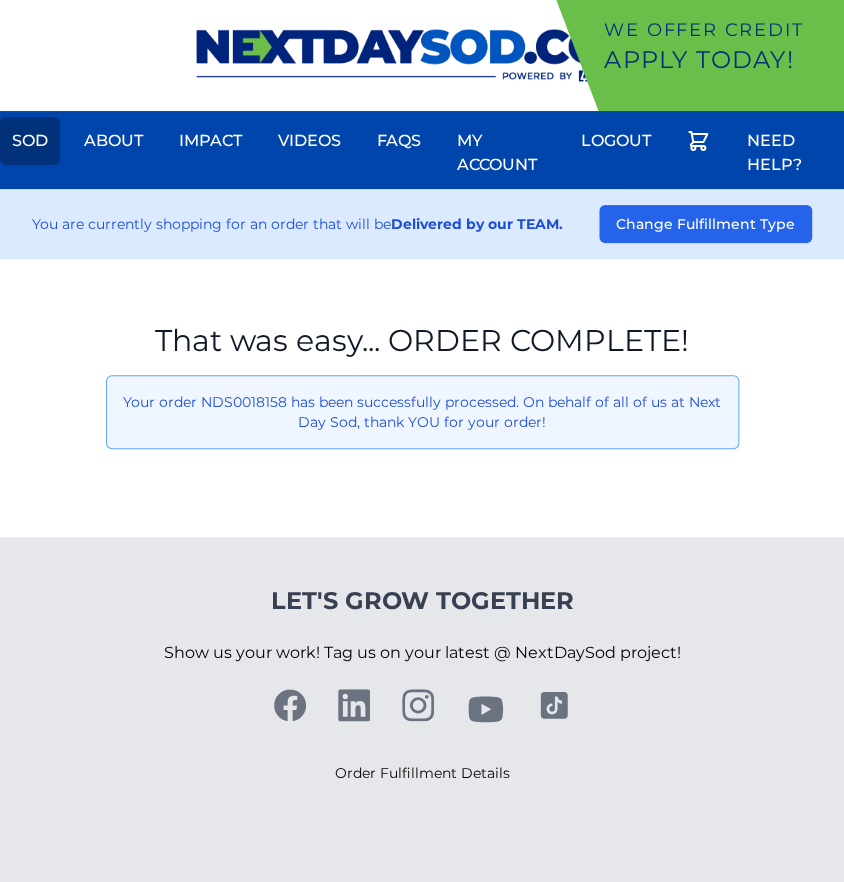 click on "Sod" at bounding box center [30, 141] 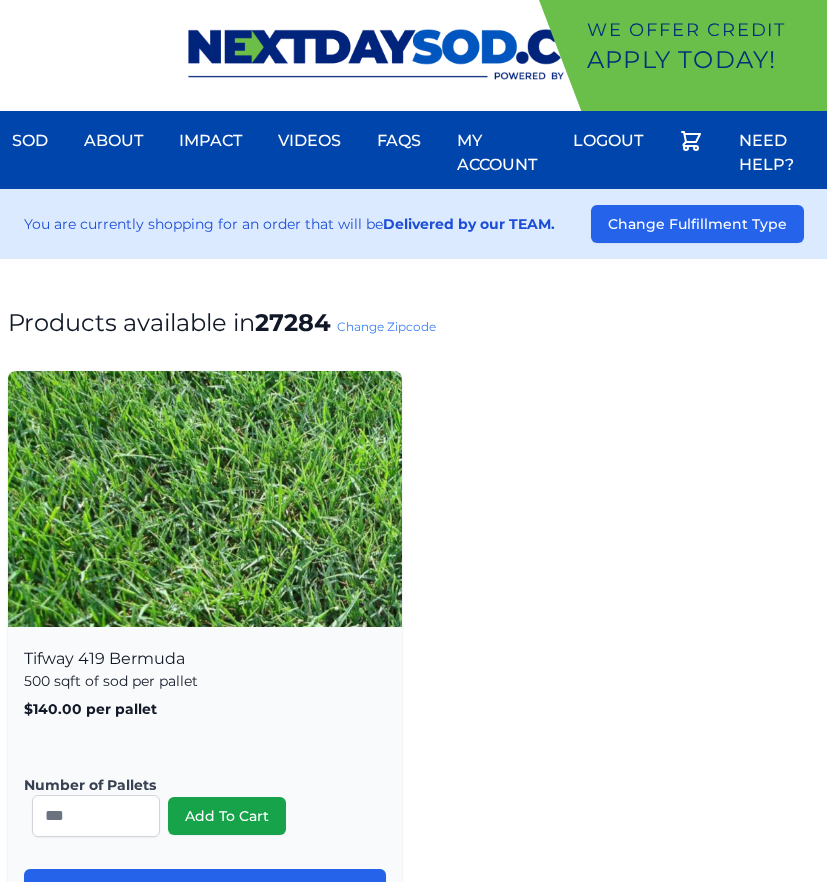 scroll, scrollTop: 0, scrollLeft: 0, axis: both 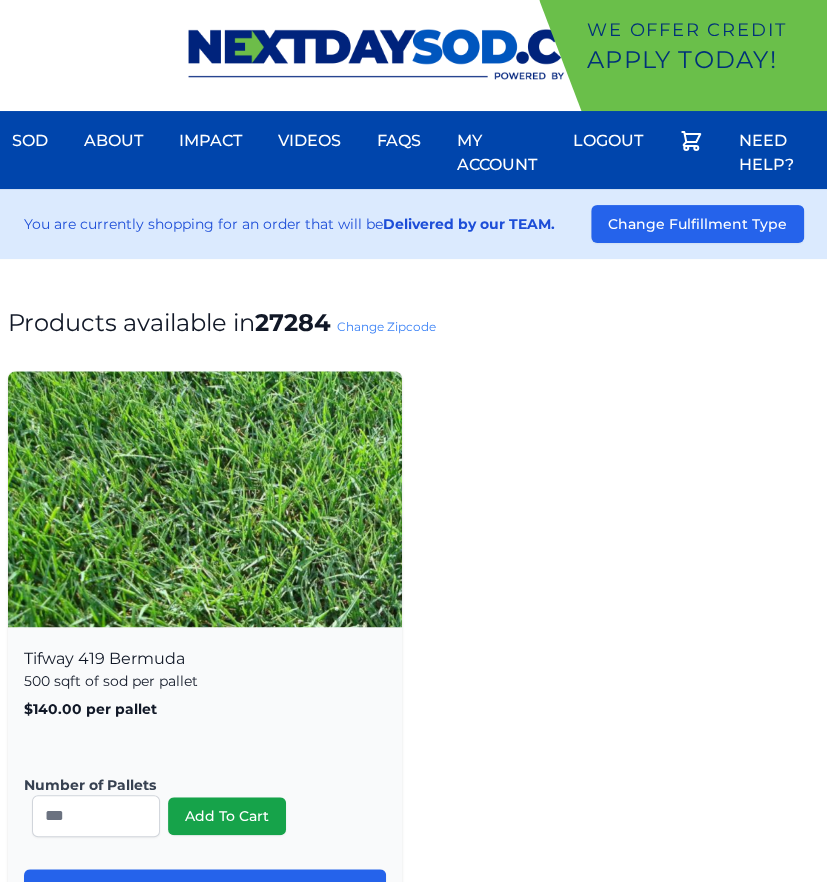 click on "Change Zipcode" at bounding box center [386, 326] 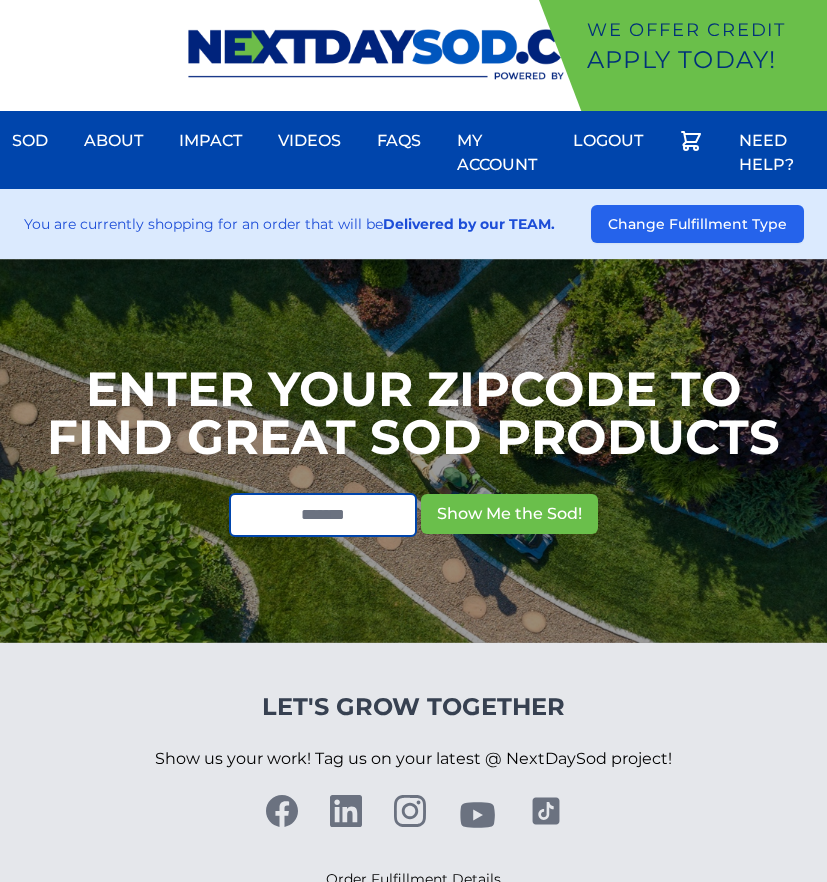 scroll, scrollTop: 0, scrollLeft: 0, axis: both 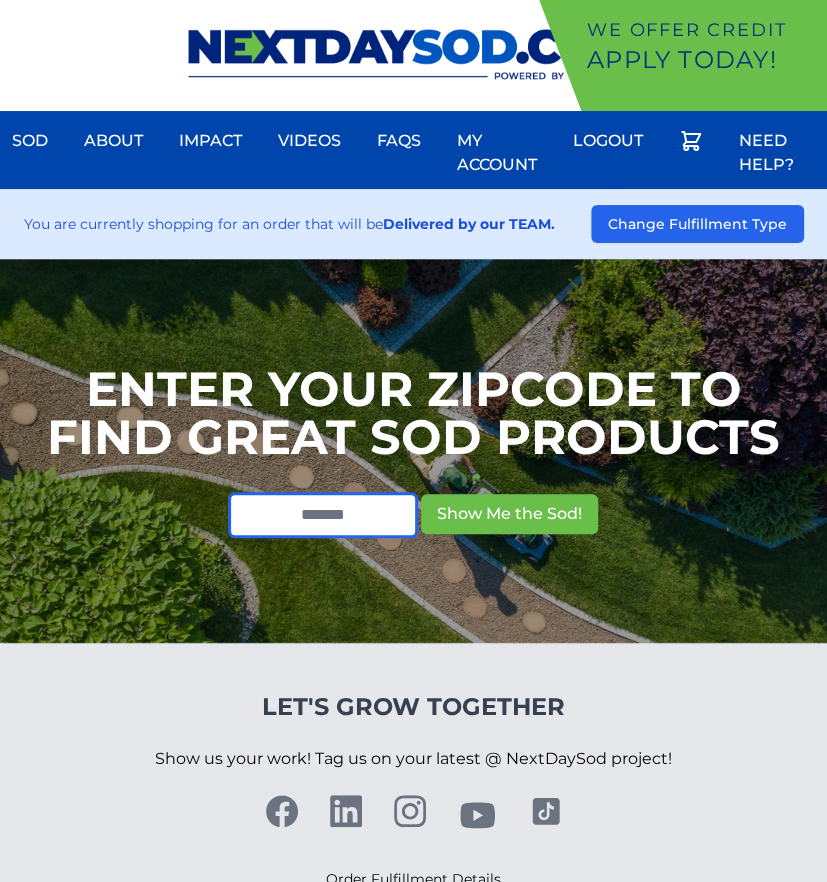 click at bounding box center [323, 515] 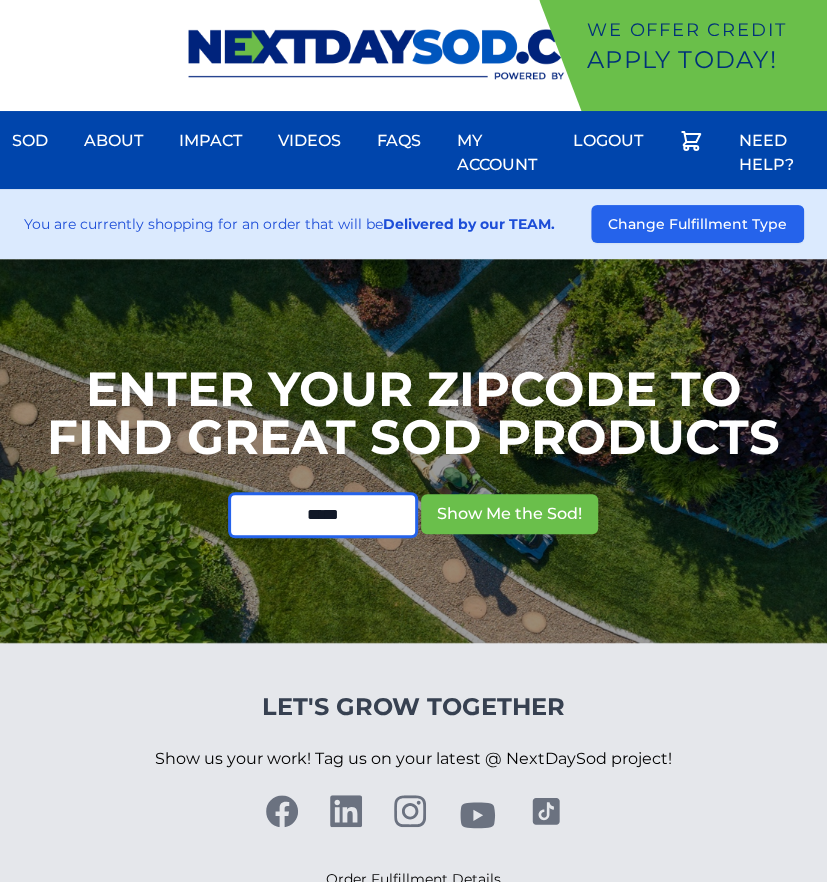 type on "*****" 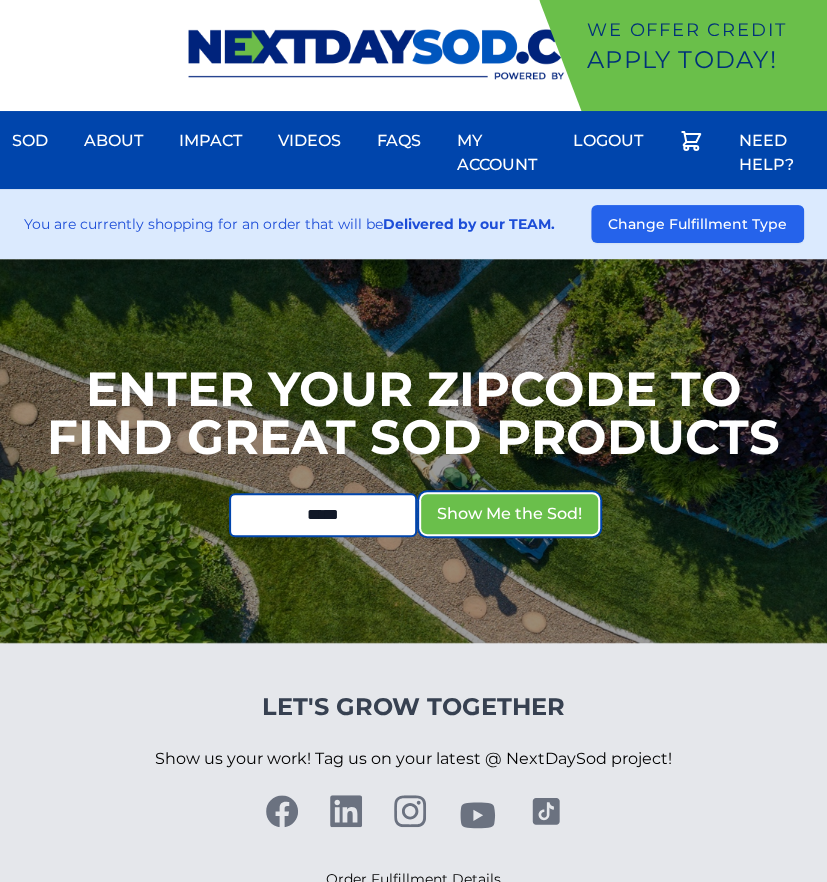 type 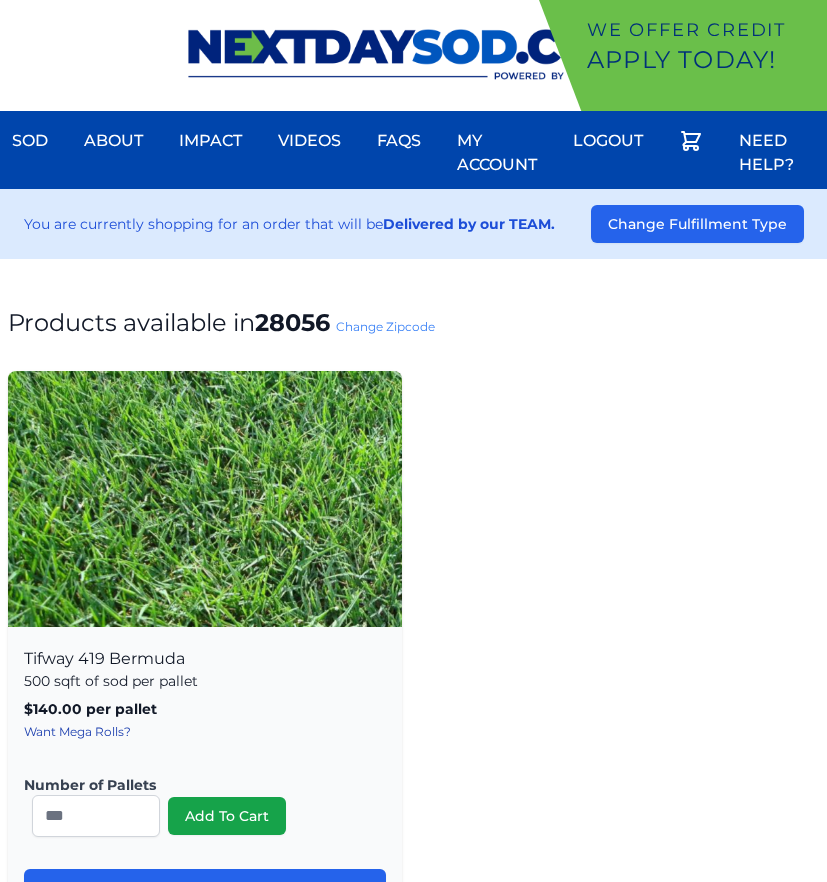 scroll, scrollTop: 0, scrollLeft: 0, axis: both 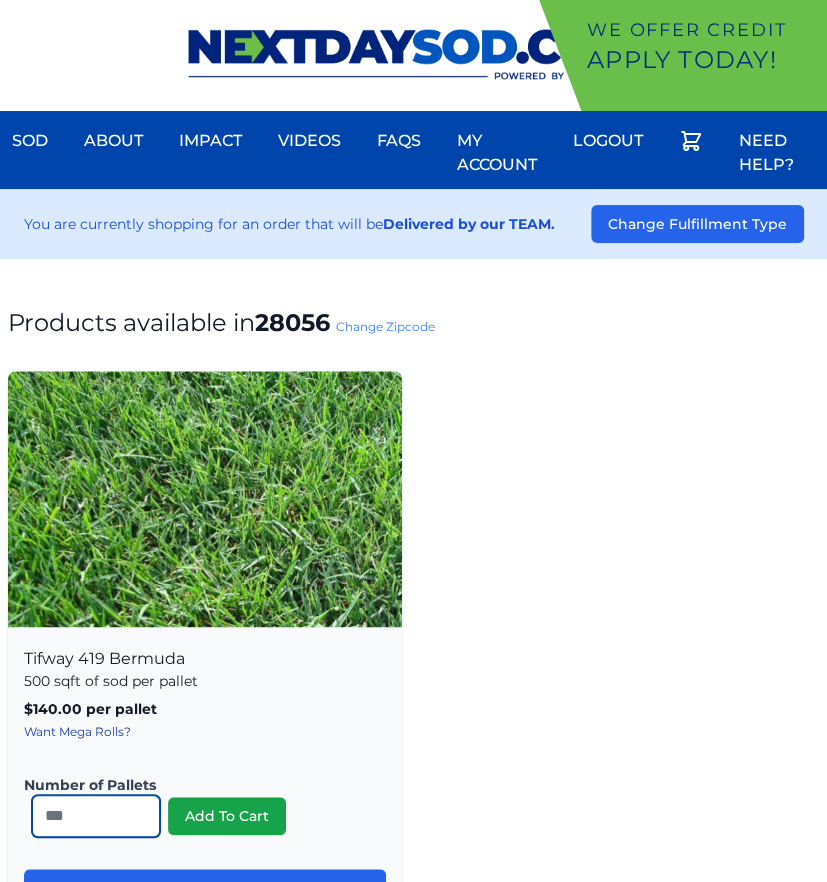 drag, startPoint x: -40, startPoint y: 826, endPoint x: -72, endPoint y: 826, distance: 32 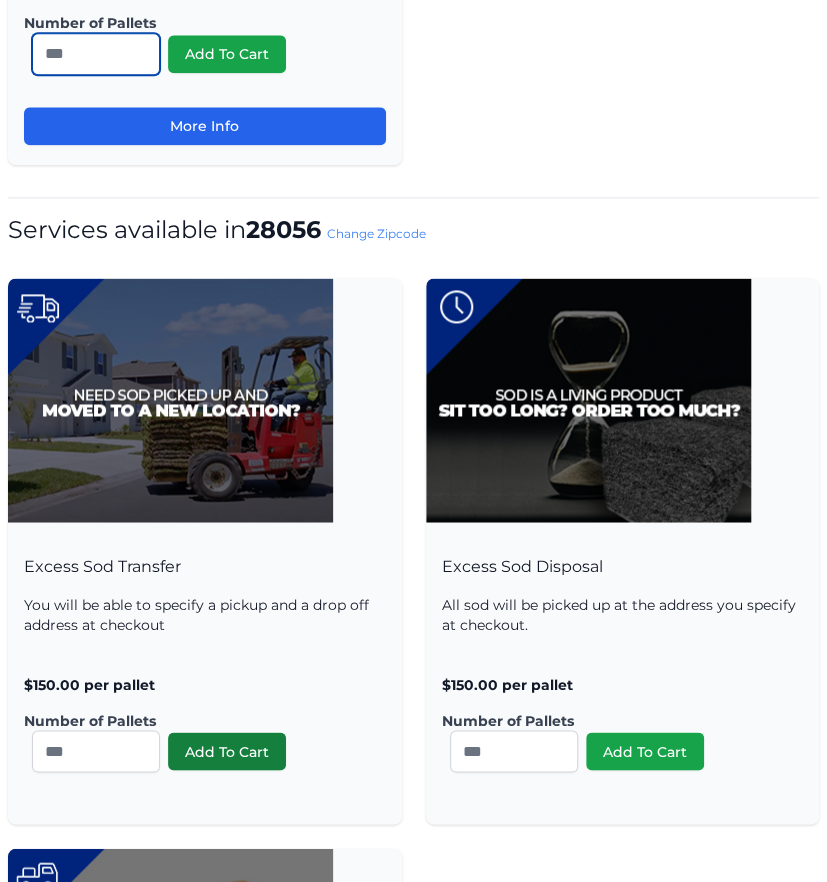 scroll, scrollTop: 777, scrollLeft: 0, axis: vertical 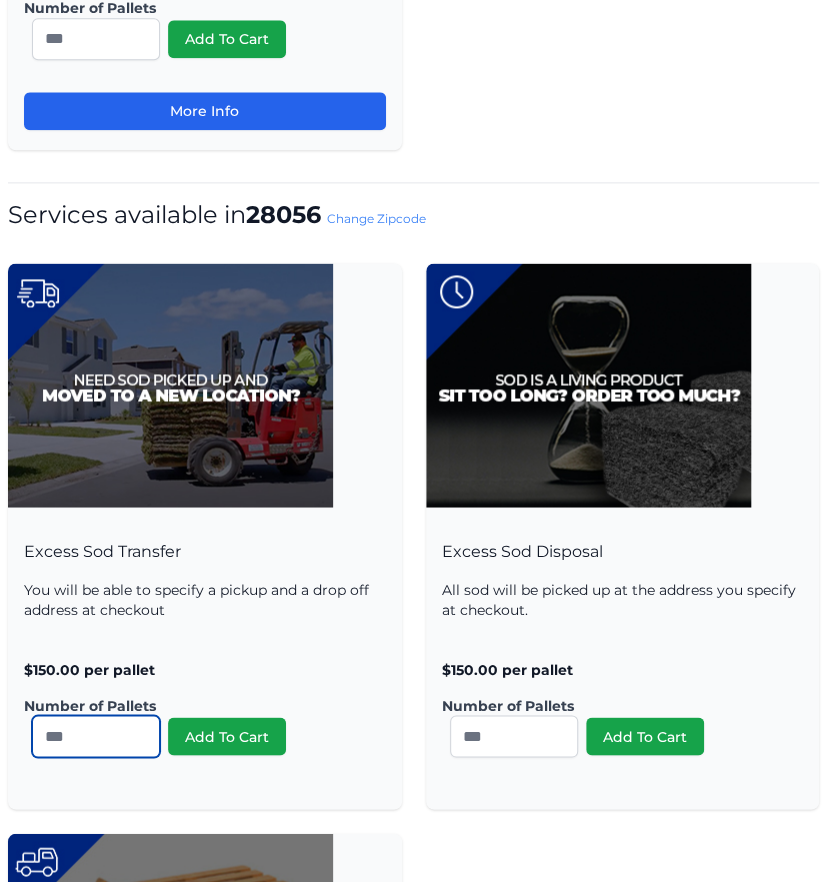drag, startPoint x: -58, startPoint y: 743, endPoint x: -134, endPoint y: 742, distance: 76.00658 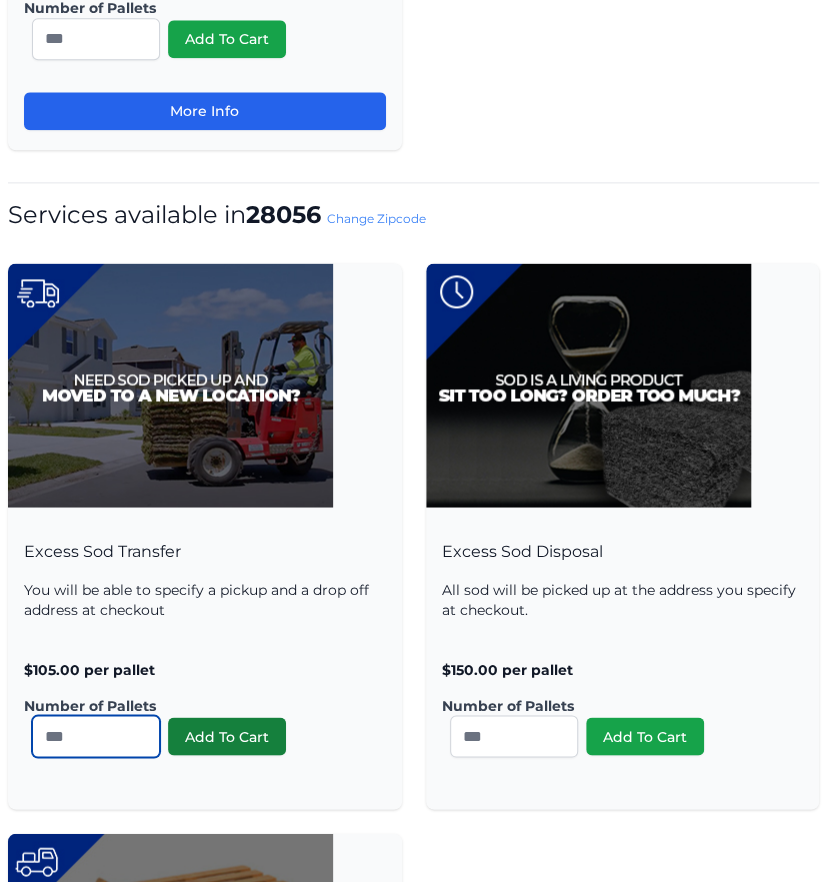 type on "*" 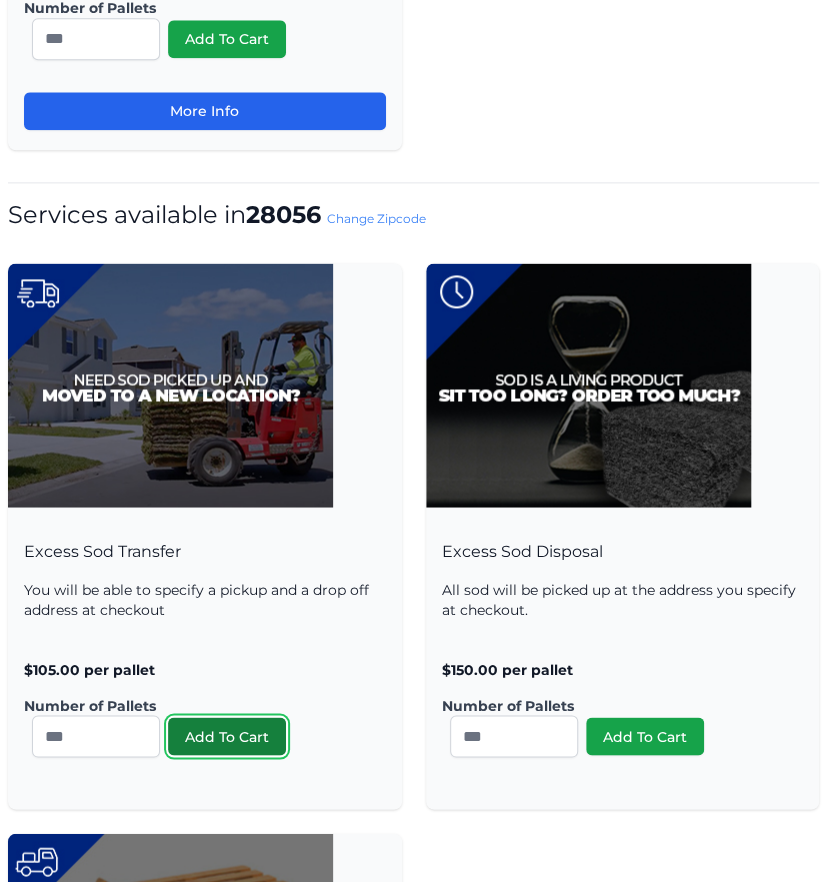 click on "Add To Cart" at bounding box center [227, 736] 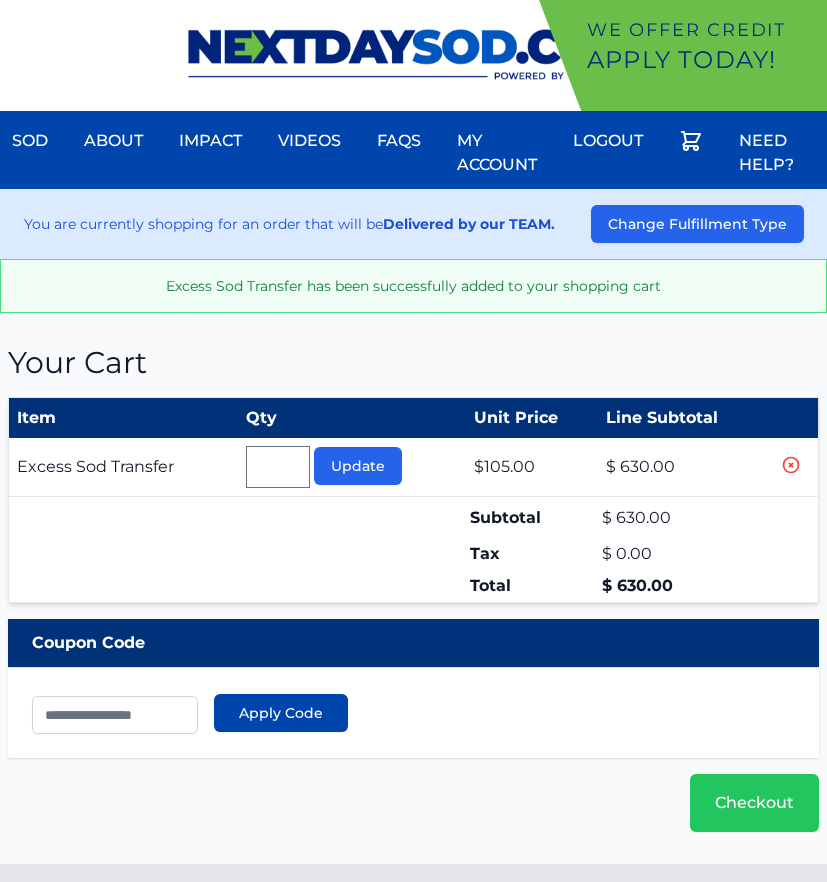 scroll, scrollTop: 0, scrollLeft: 0, axis: both 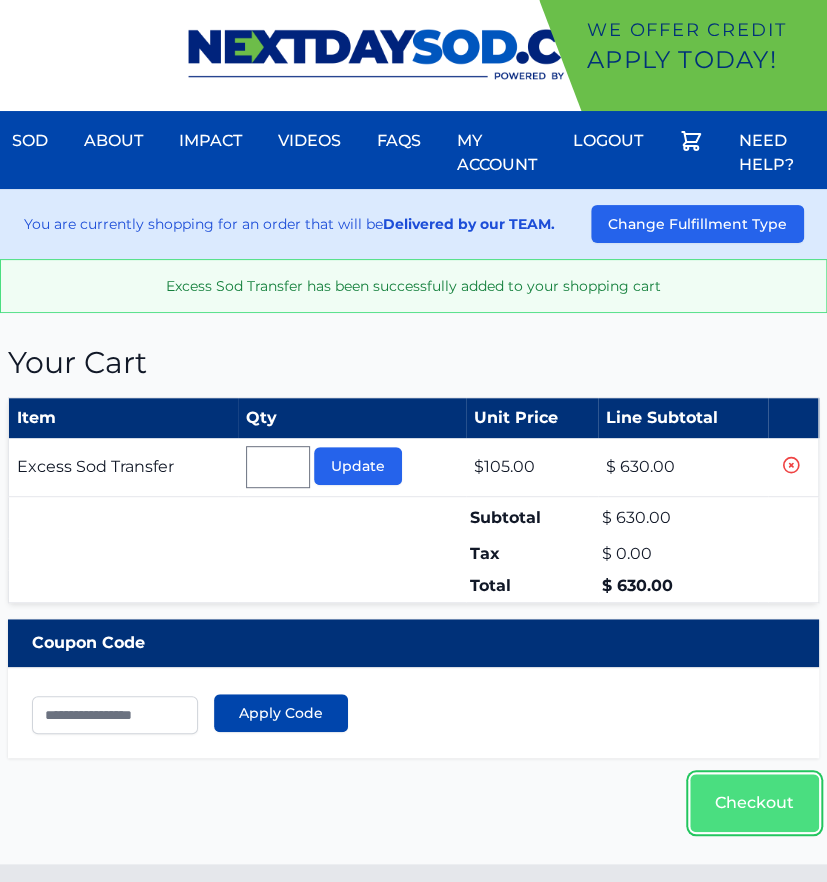 click on "Checkout" at bounding box center [754, 803] 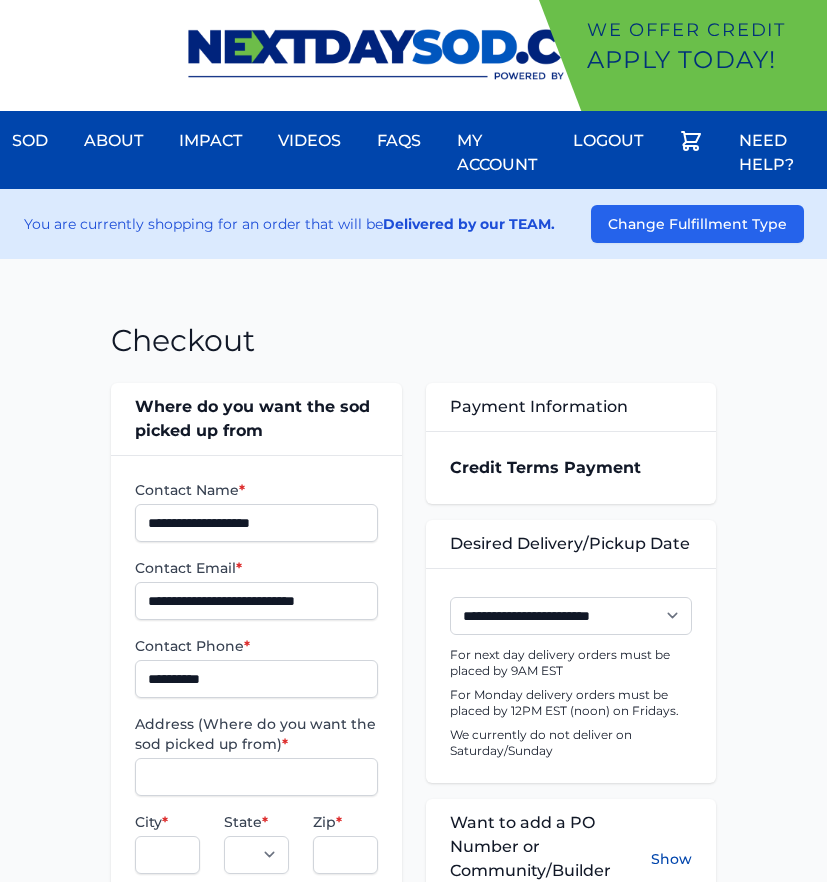 scroll, scrollTop: 0, scrollLeft: 0, axis: both 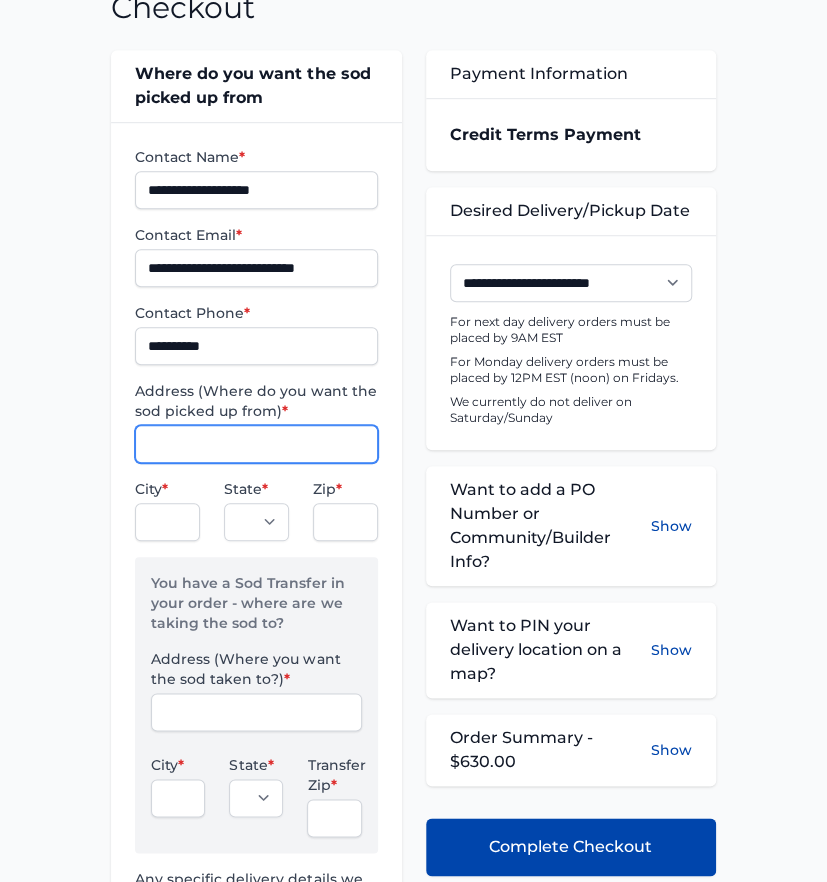 click on "Address (Where do you want the sod picked up from)
*" at bounding box center [256, 444] 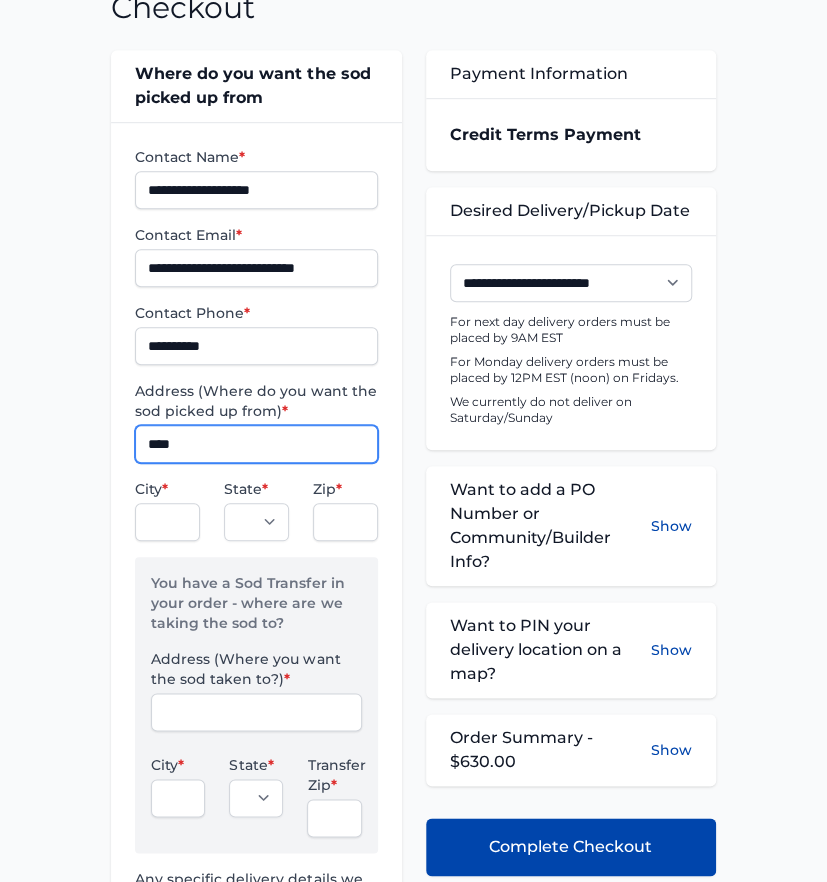 type on "**********" 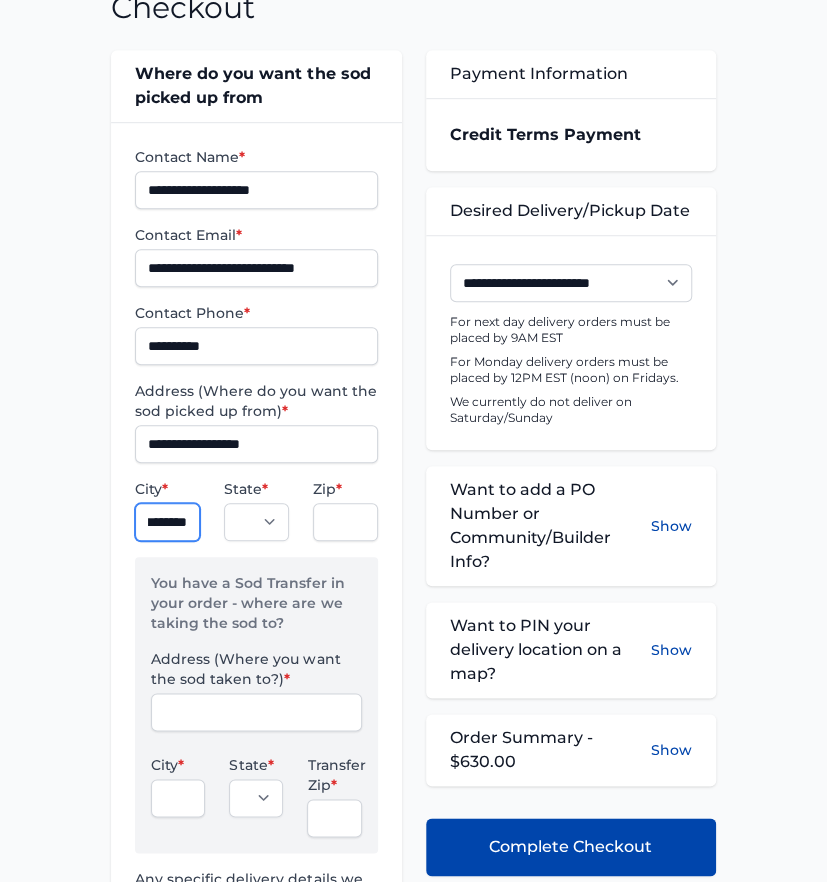 scroll, scrollTop: 0, scrollLeft: 22, axis: horizontal 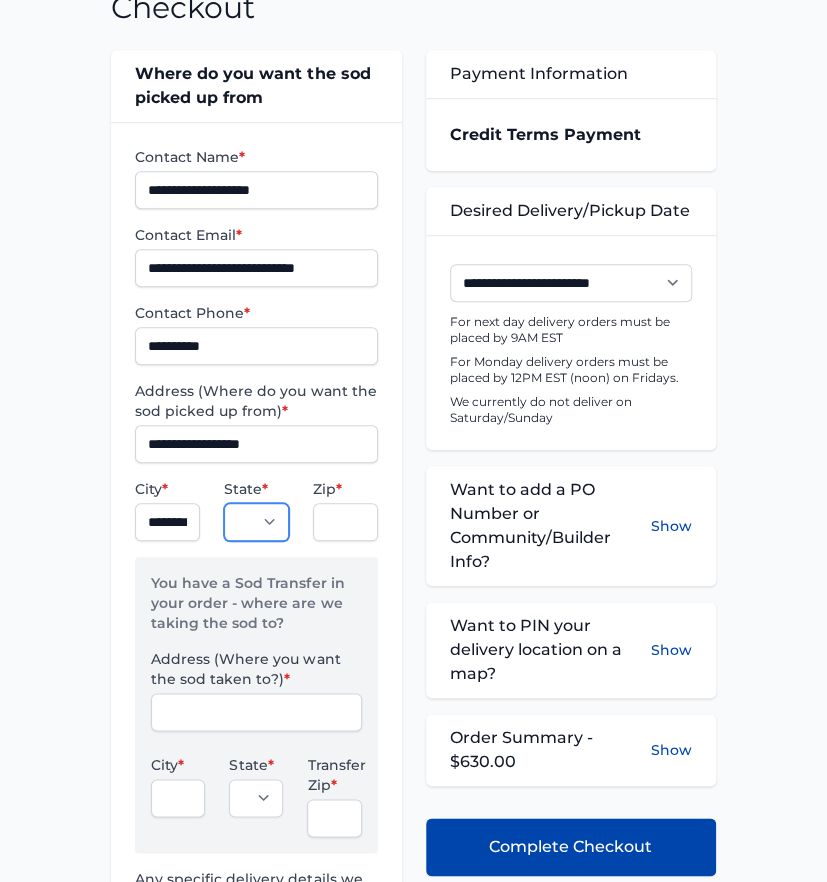 select on "**" 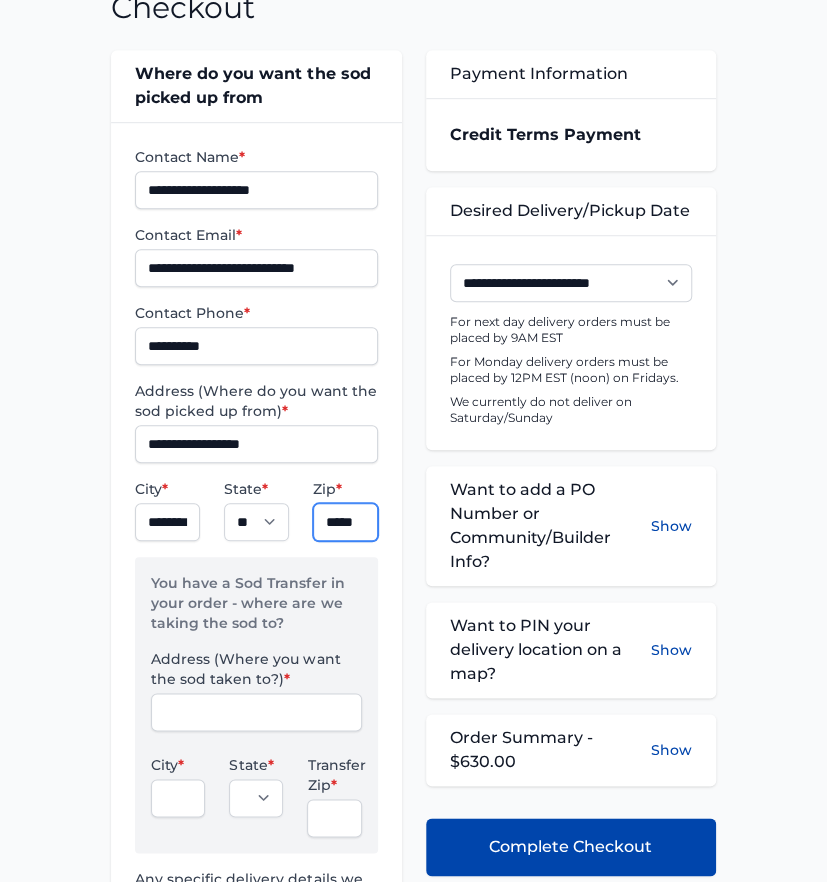 scroll, scrollTop: 0, scrollLeft: 3, axis: horizontal 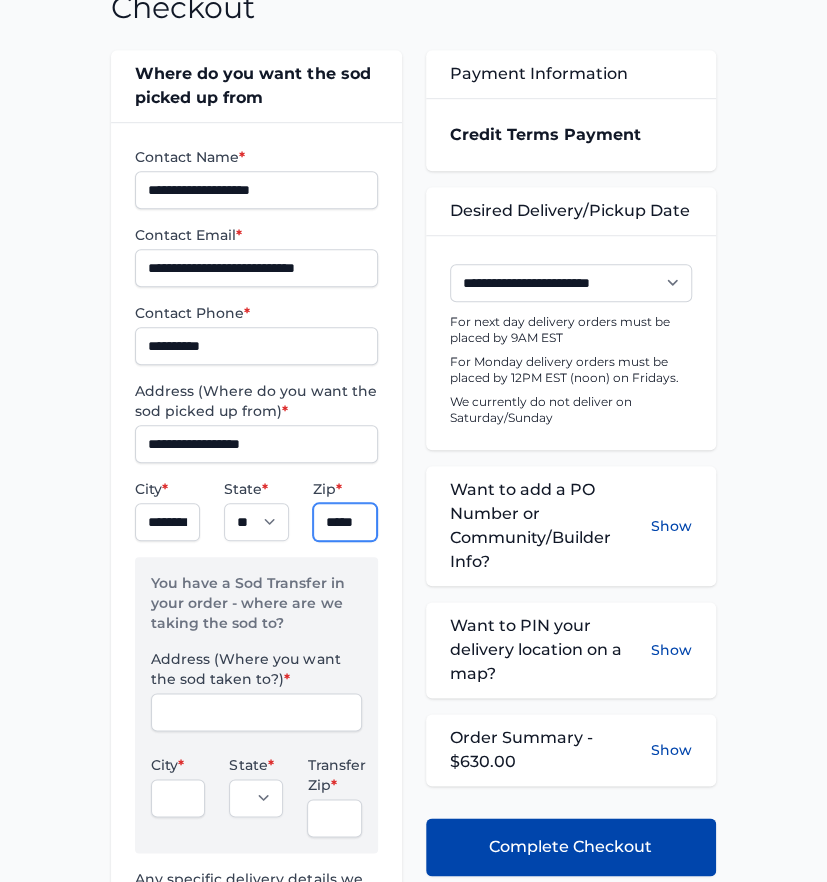 type on "*****" 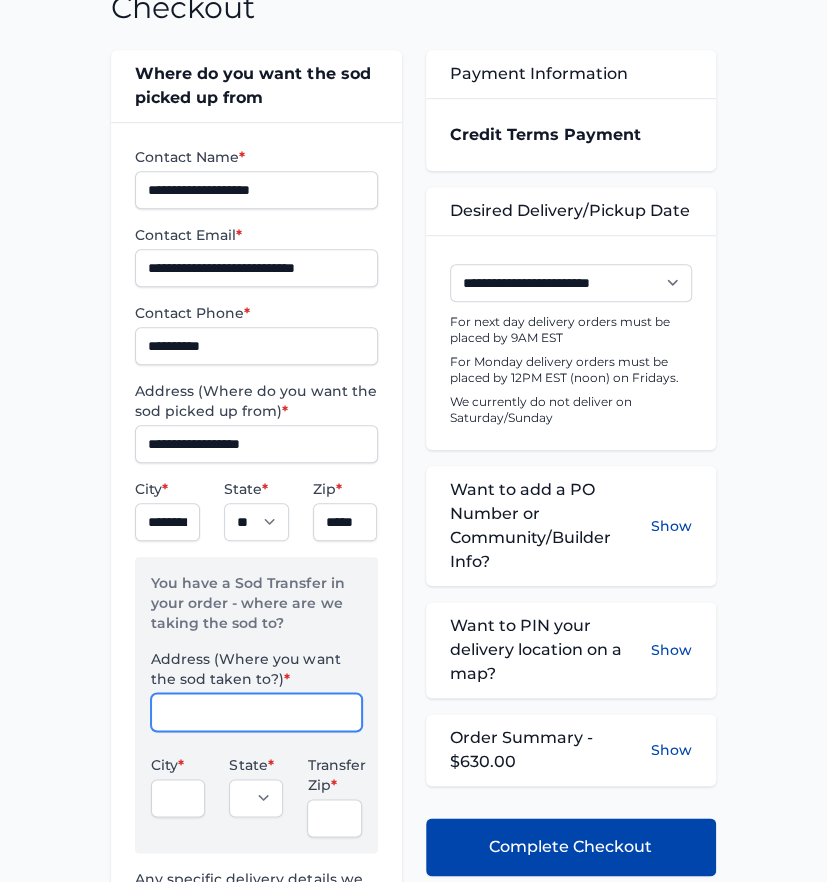 scroll, scrollTop: 0, scrollLeft: 0, axis: both 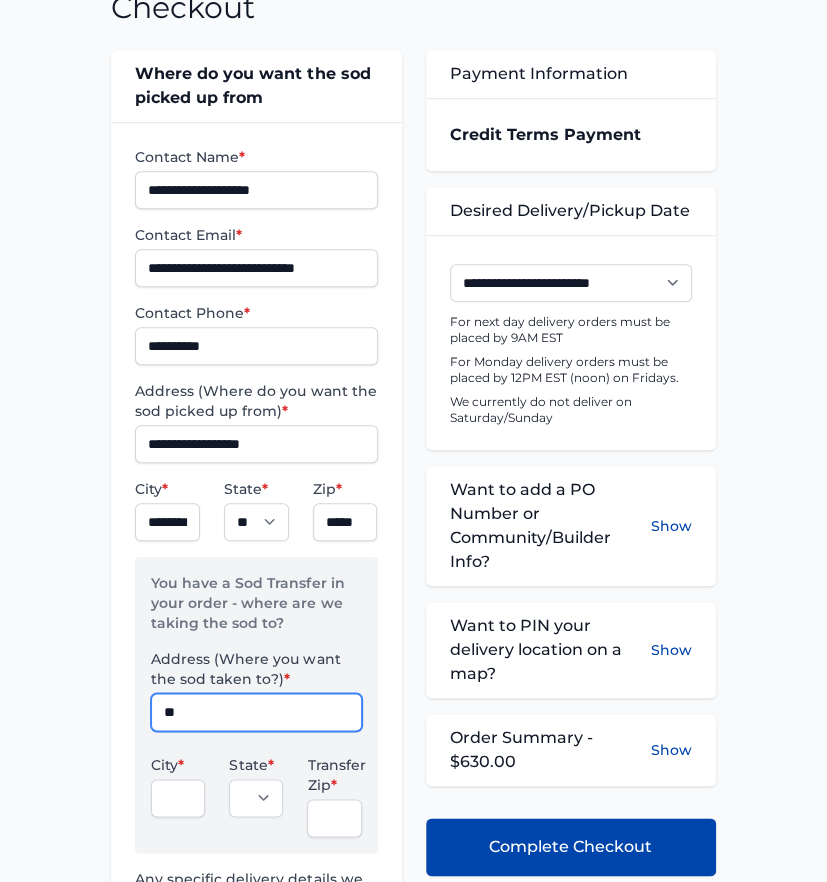 type on "**********" 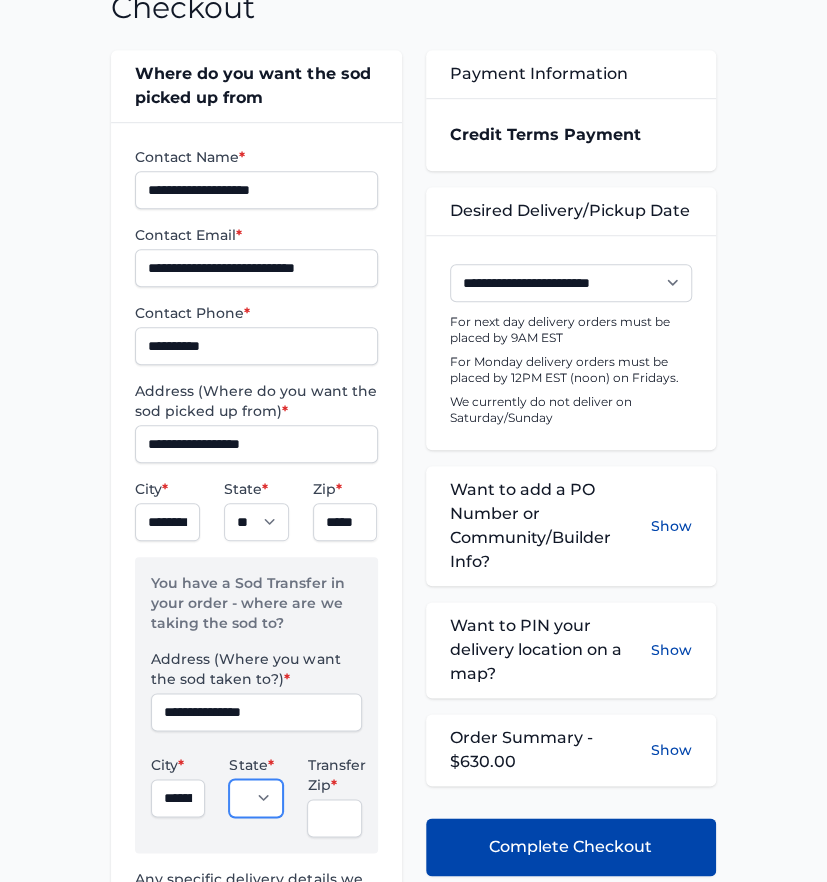 select on "**" 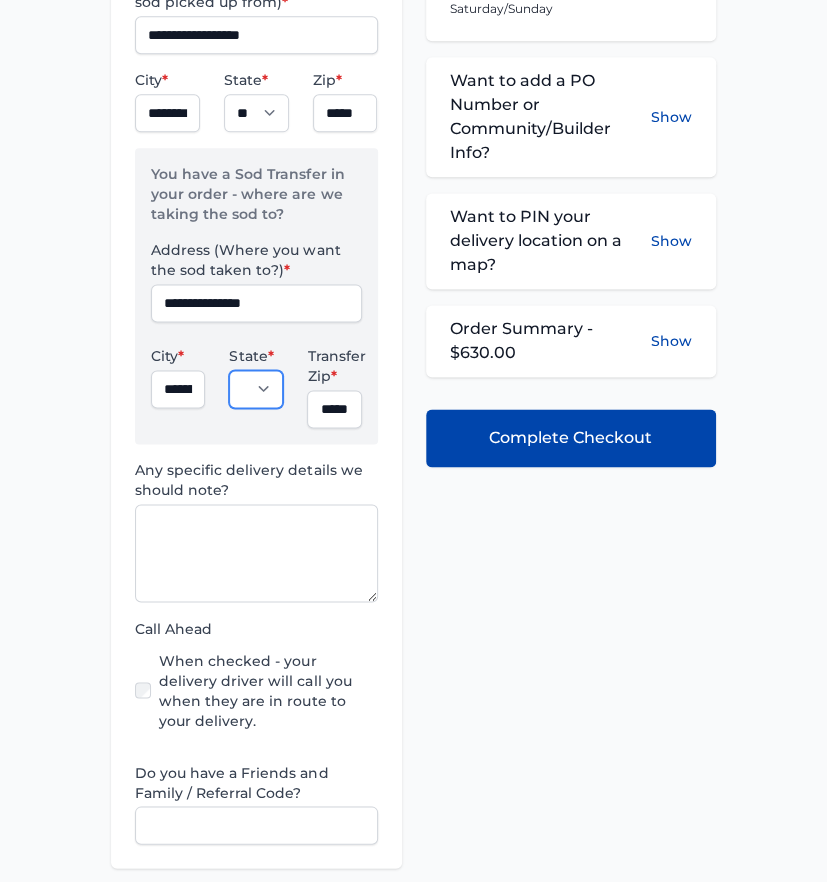 scroll, scrollTop: 777, scrollLeft: 0, axis: vertical 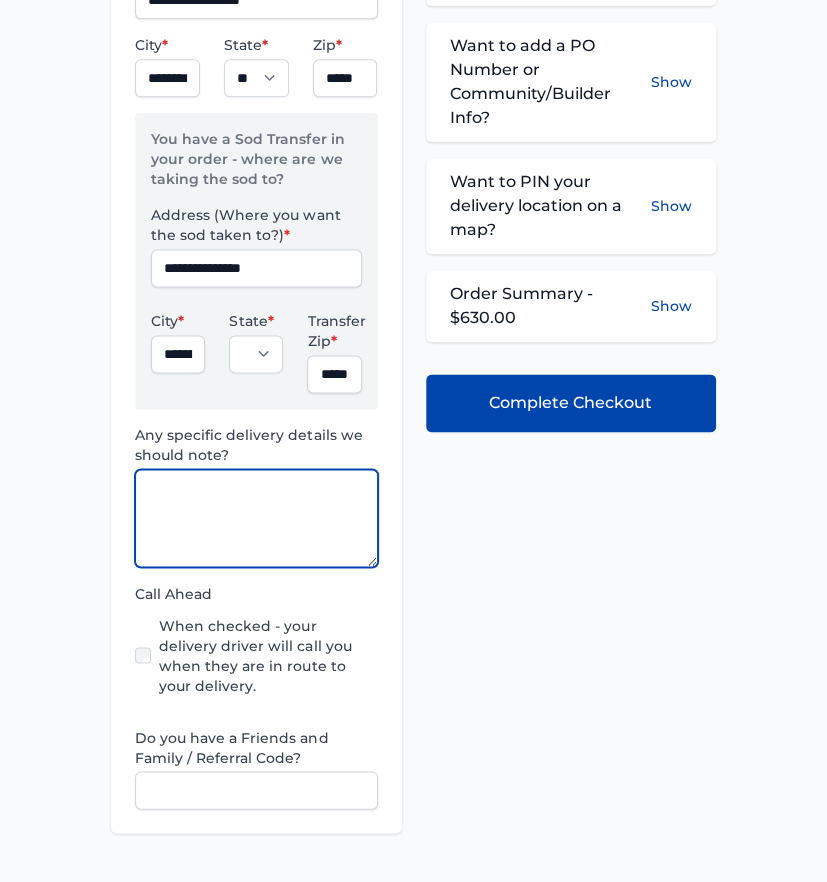 click at bounding box center (256, 518) 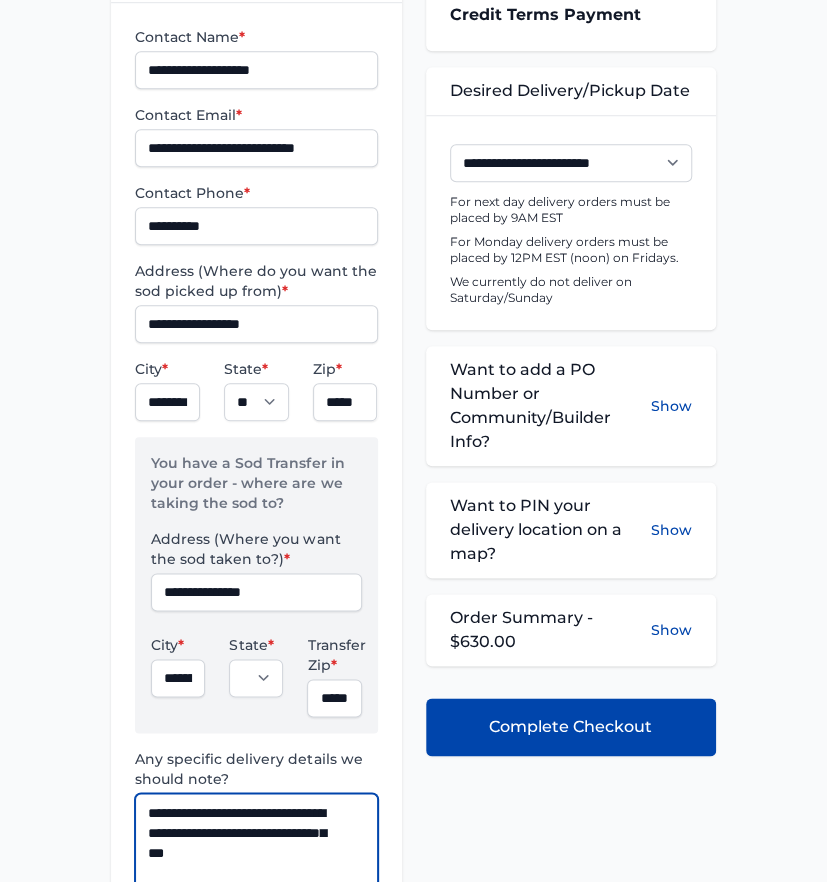 scroll, scrollTop: 444, scrollLeft: 0, axis: vertical 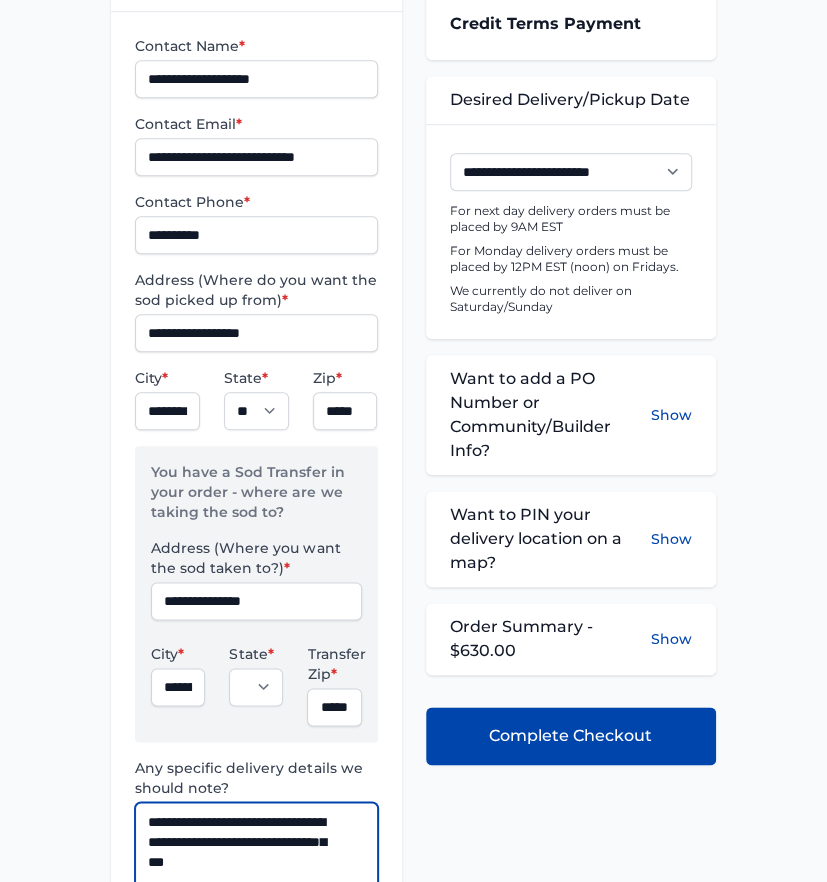 type on "**********" 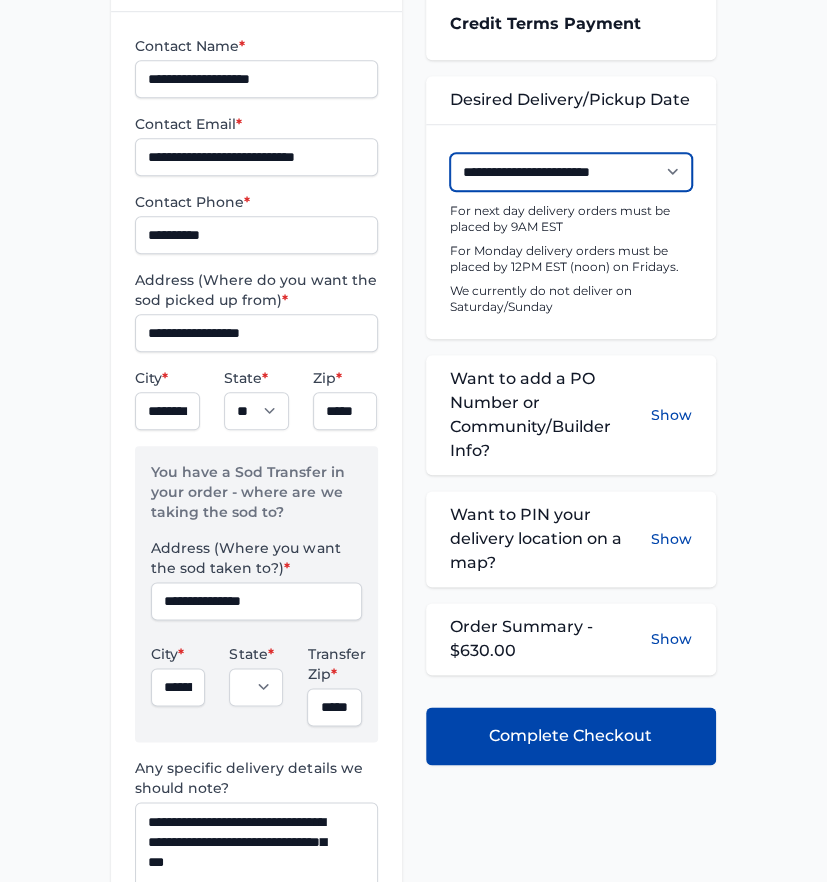 click on "**********" at bounding box center [571, 172] 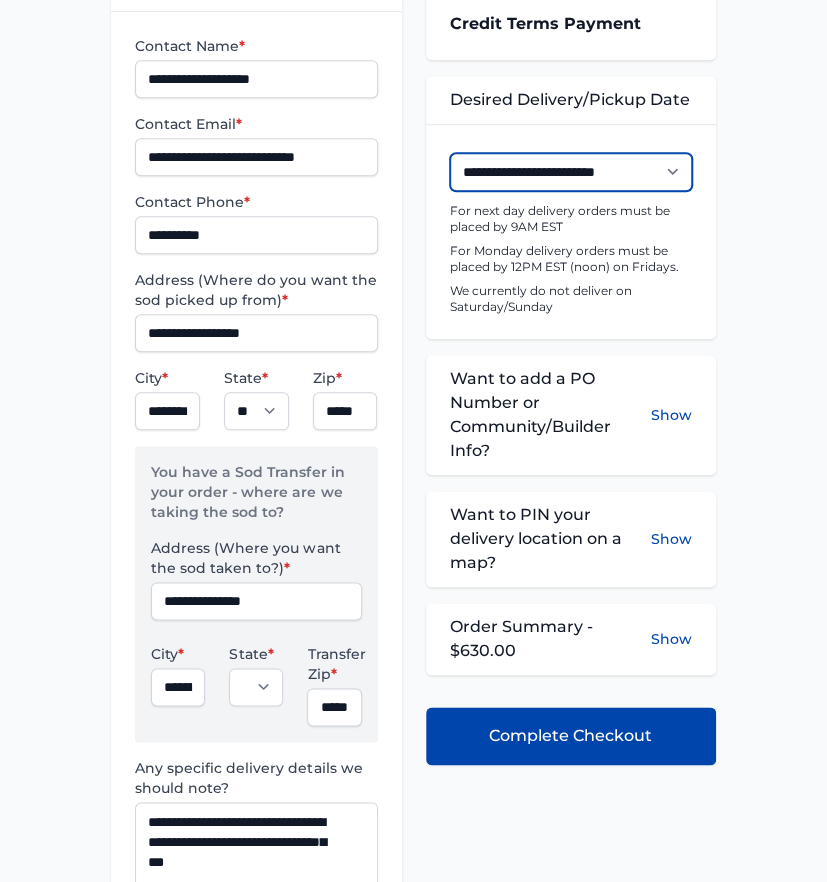 click on "**********" at bounding box center (571, 172) 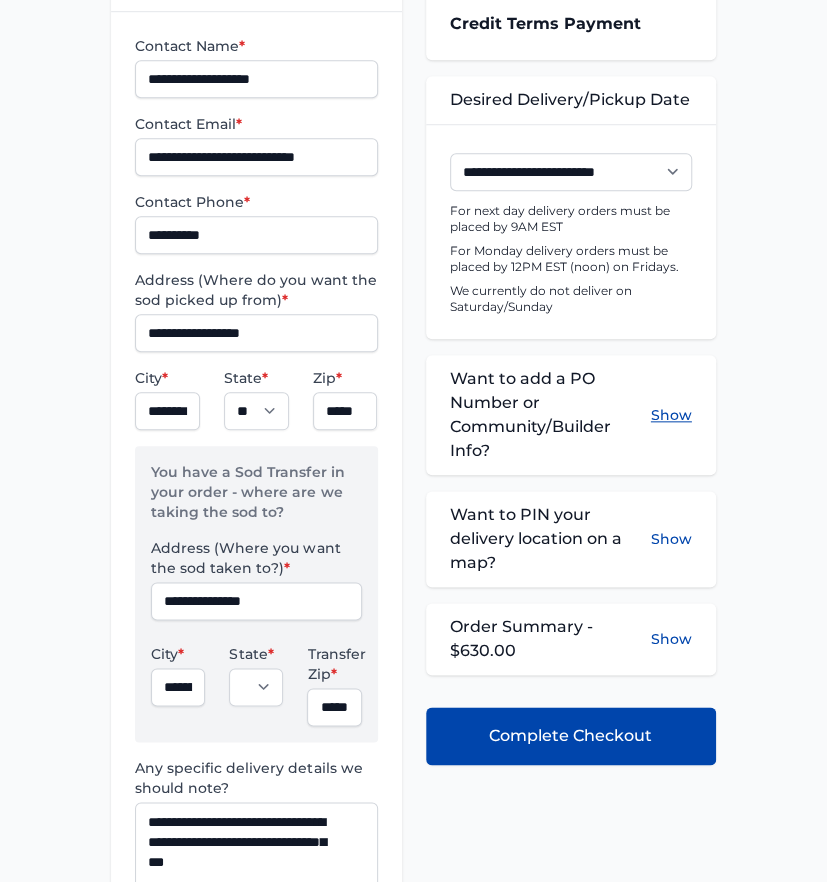 drag, startPoint x: 666, startPoint y: 402, endPoint x: 667, endPoint y: 420, distance: 18.027756 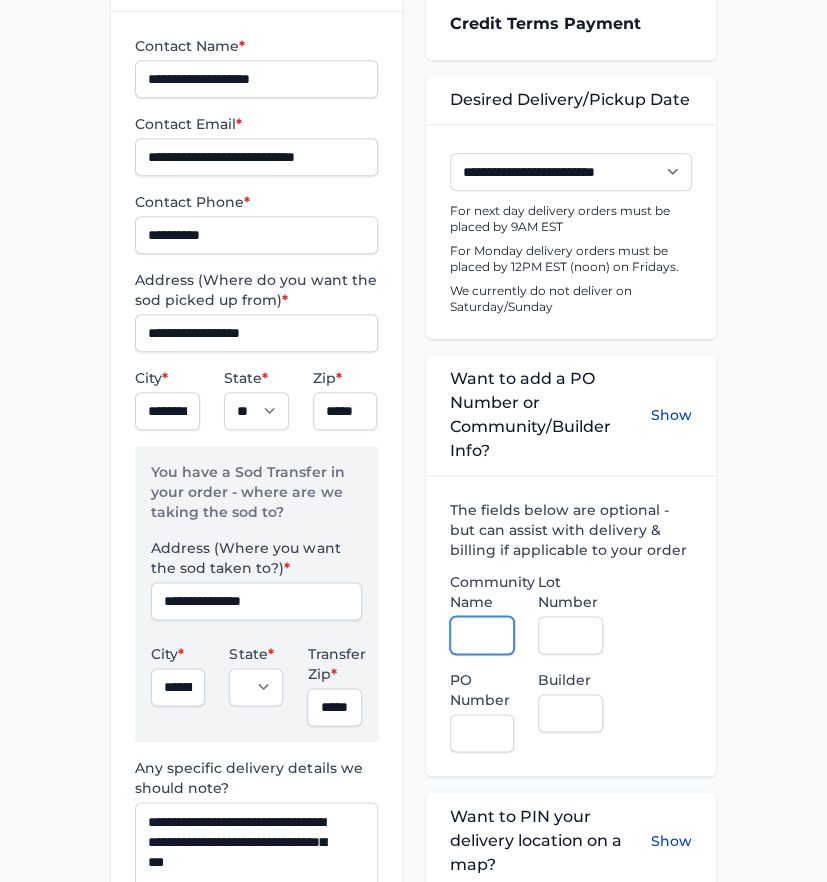 click on "Community Name" at bounding box center [482, 635] 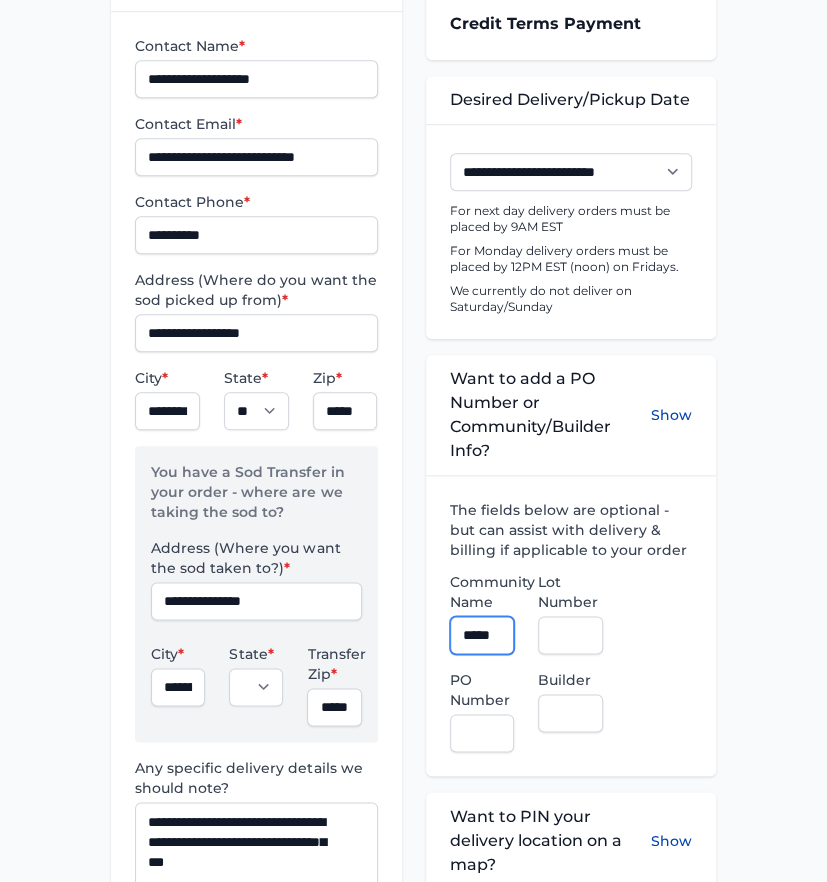 scroll, scrollTop: 0, scrollLeft: 2, axis: horizontal 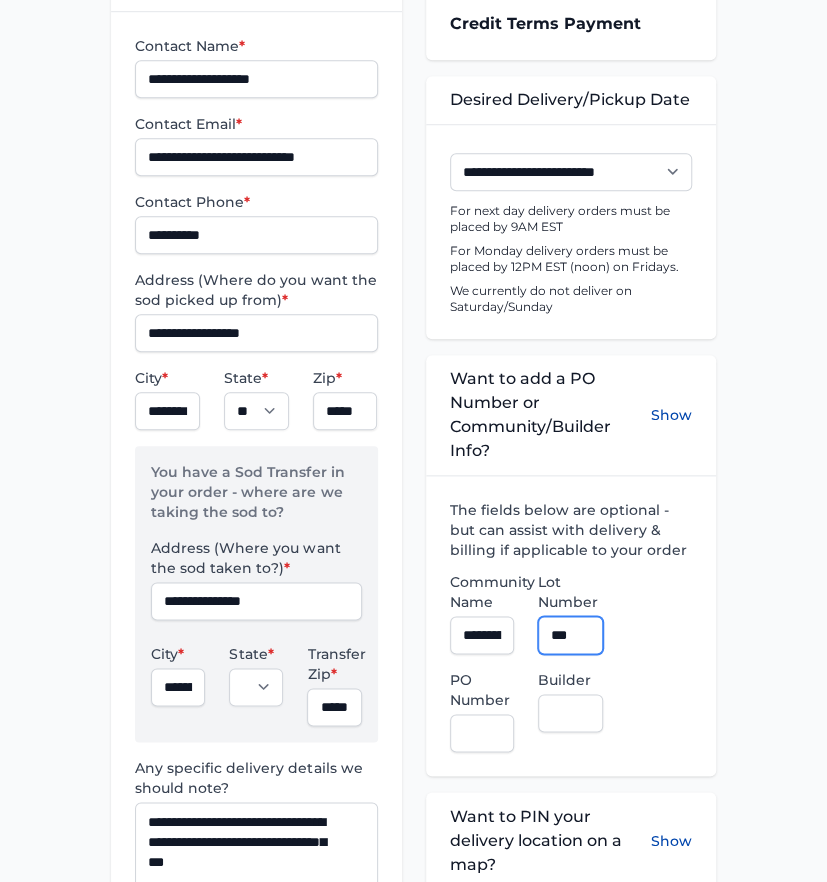 type on "***" 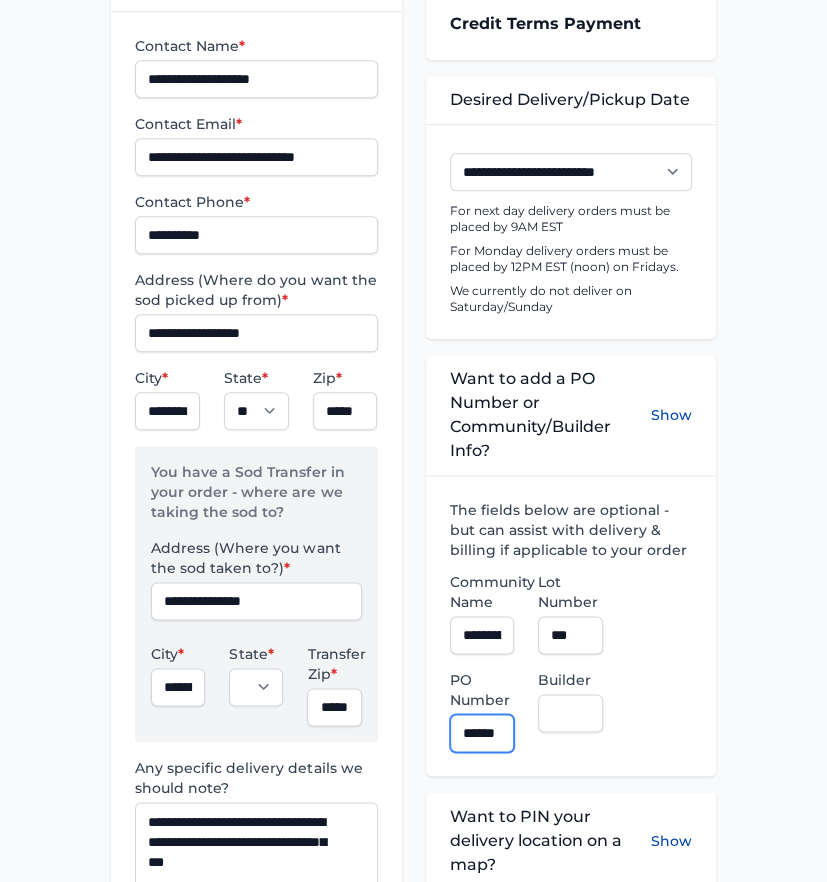 scroll, scrollTop: 0, scrollLeft: 13, axis: horizontal 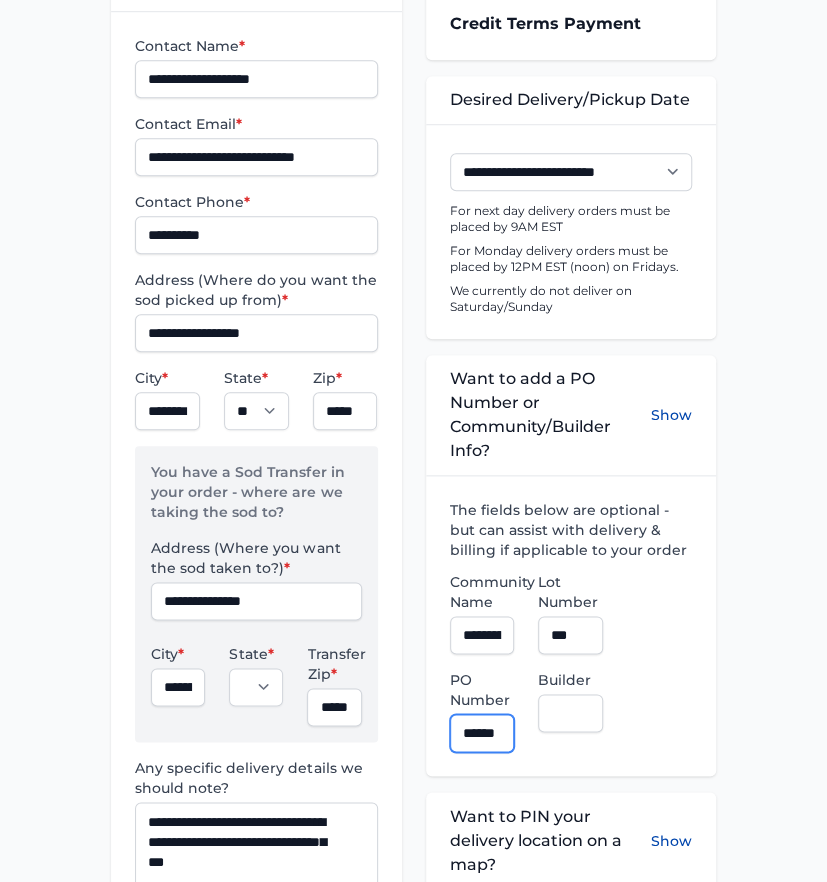 type on "******" 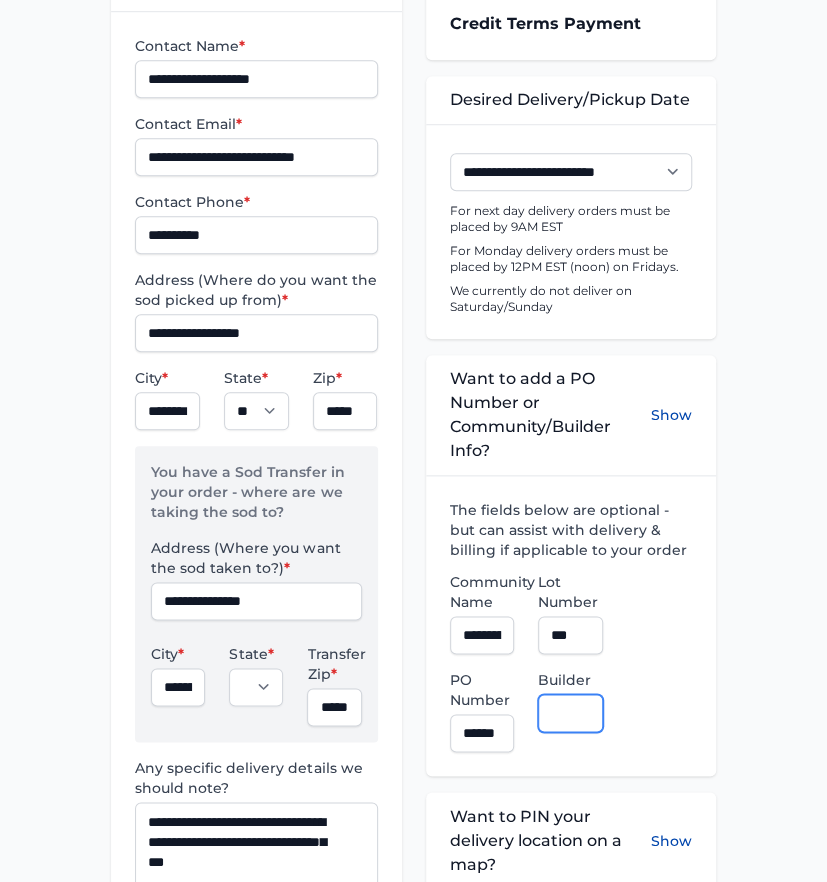 scroll, scrollTop: 0, scrollLeft: 0, axis: both 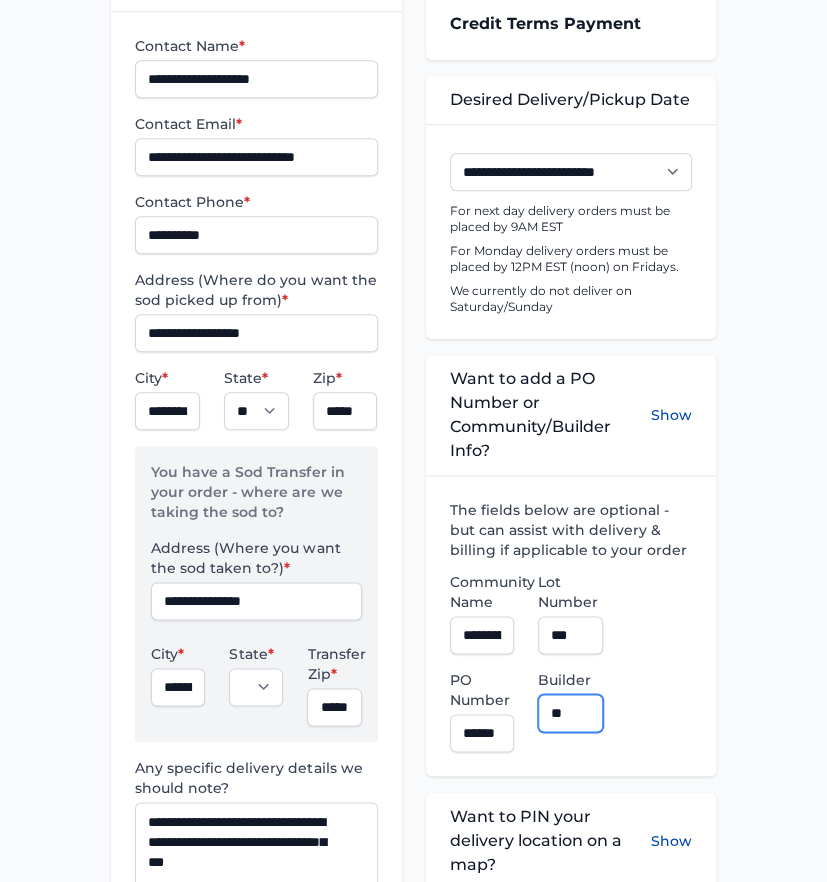 type on "**********" 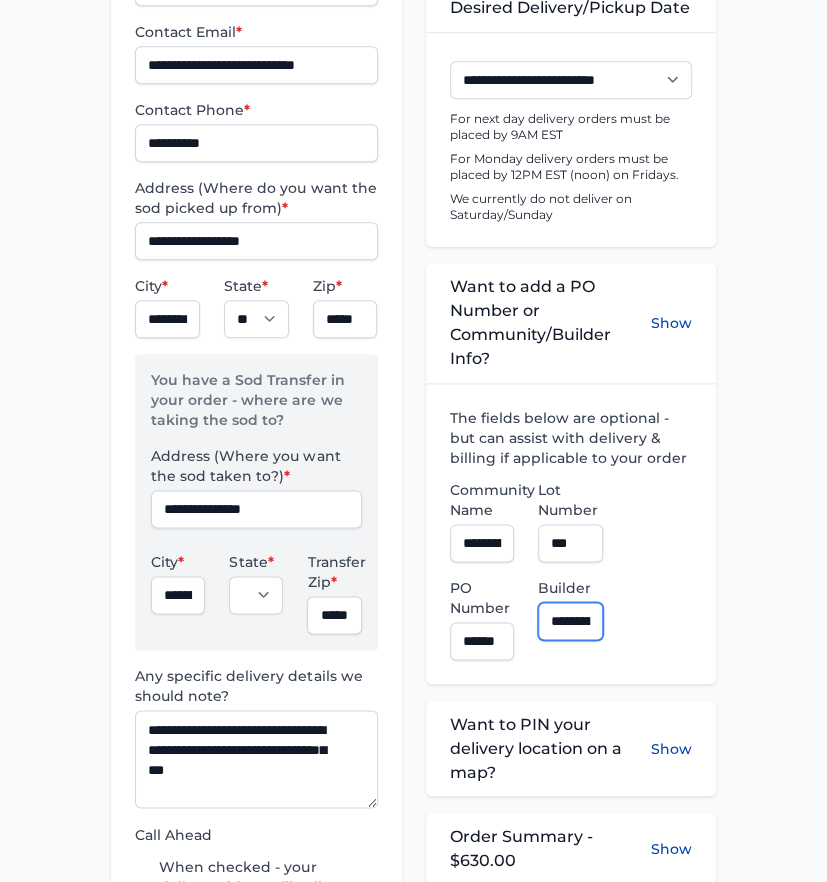 scroll, scrollTop: 777, scrollLeft: 0, axis: vertical 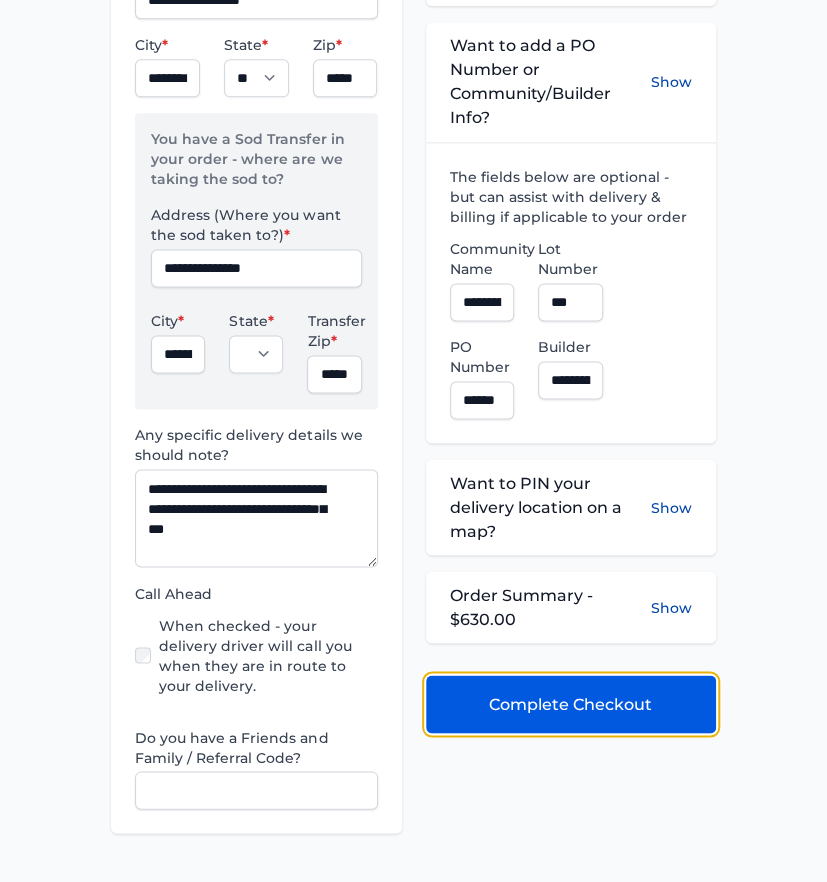 click on "Complete Checkout" at bounding box center (571, 704) 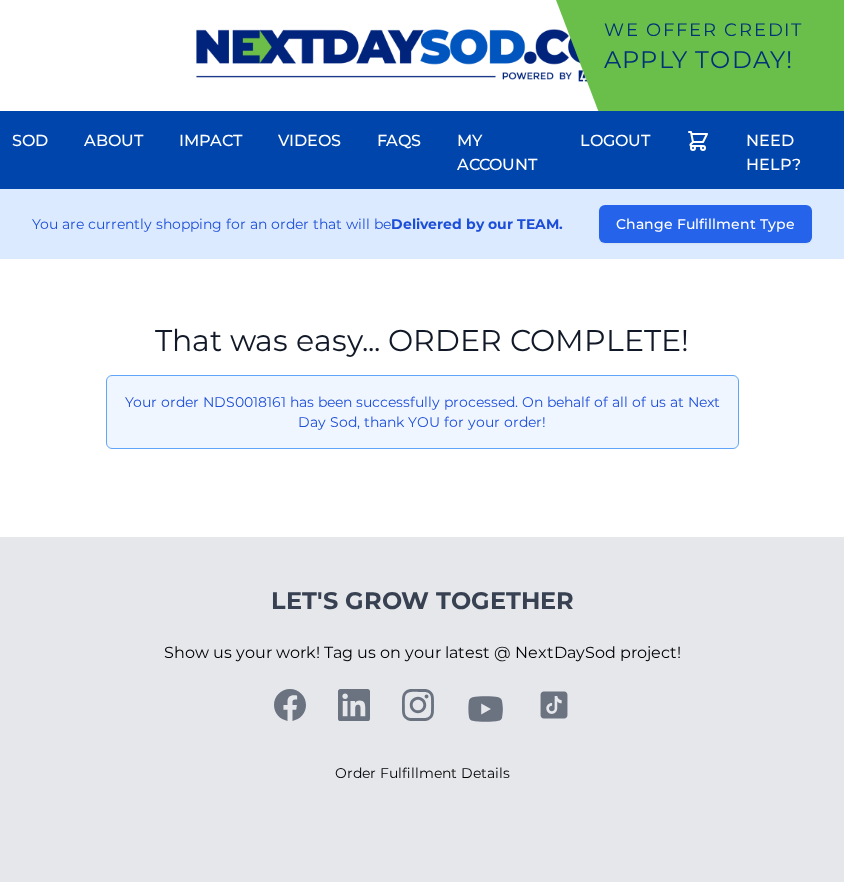 scroll, scrollTop: 0, scrollLeft: 0, axis: both 